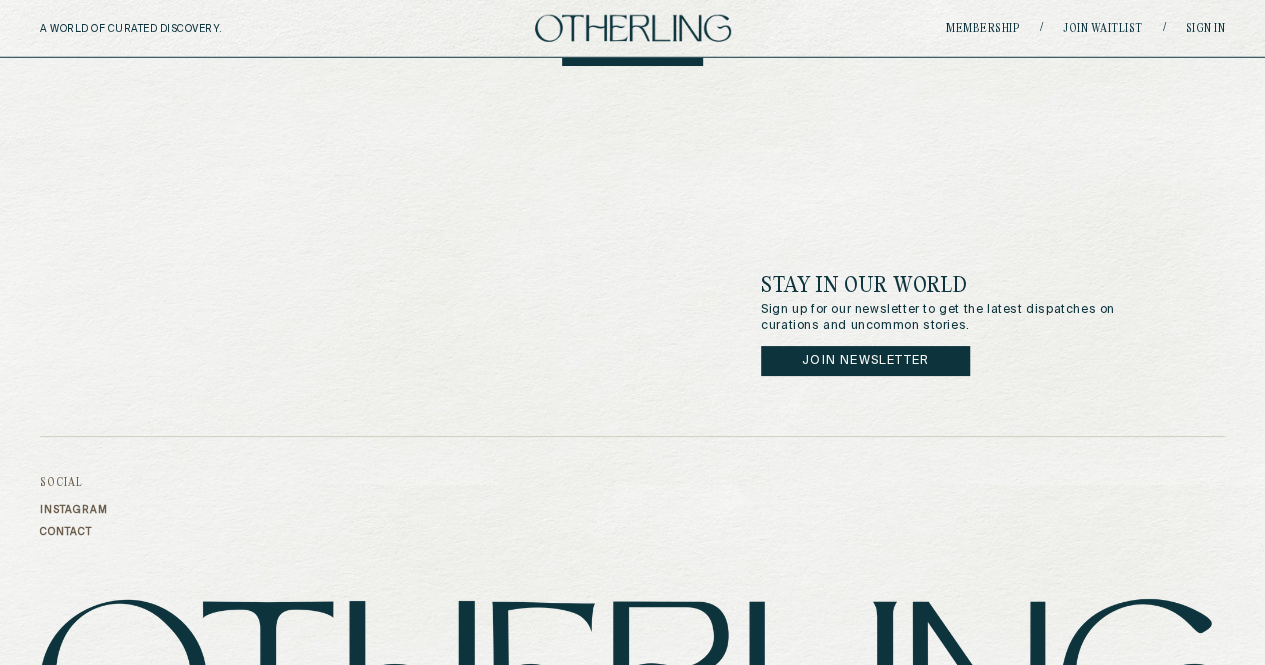 scroll, scrollTop: 3018, scrollLeft: 0, axis: vertical 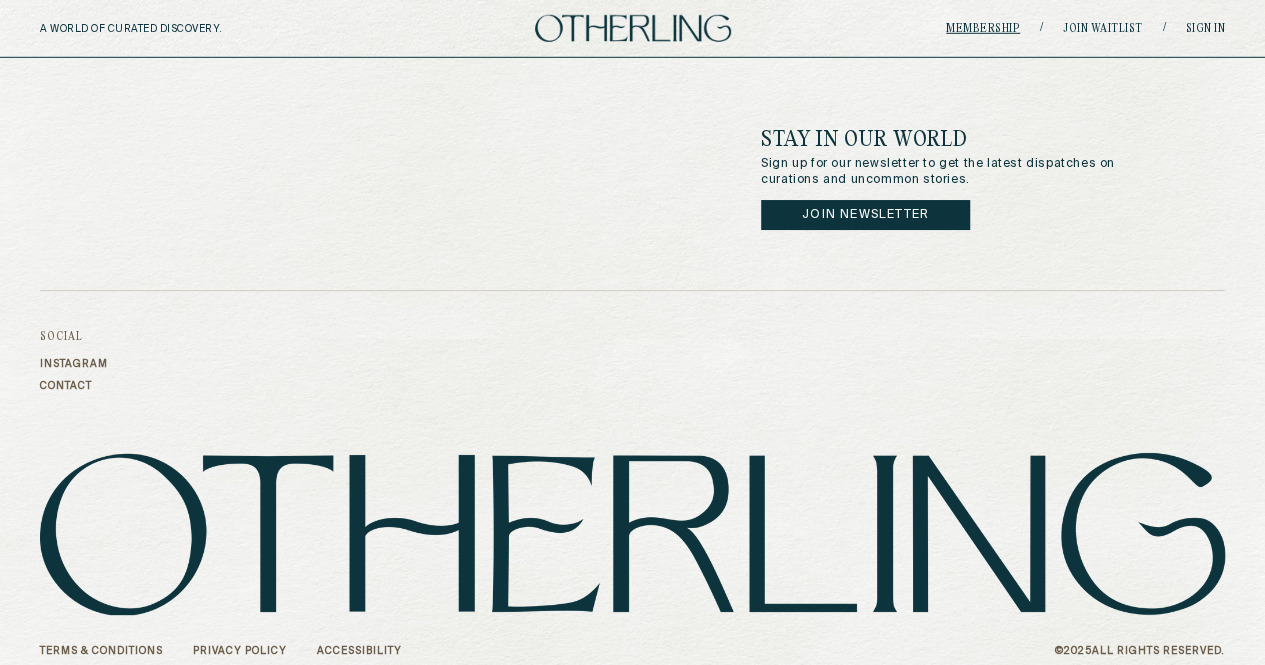 click on "Membership" at bounding box center (983, 29) 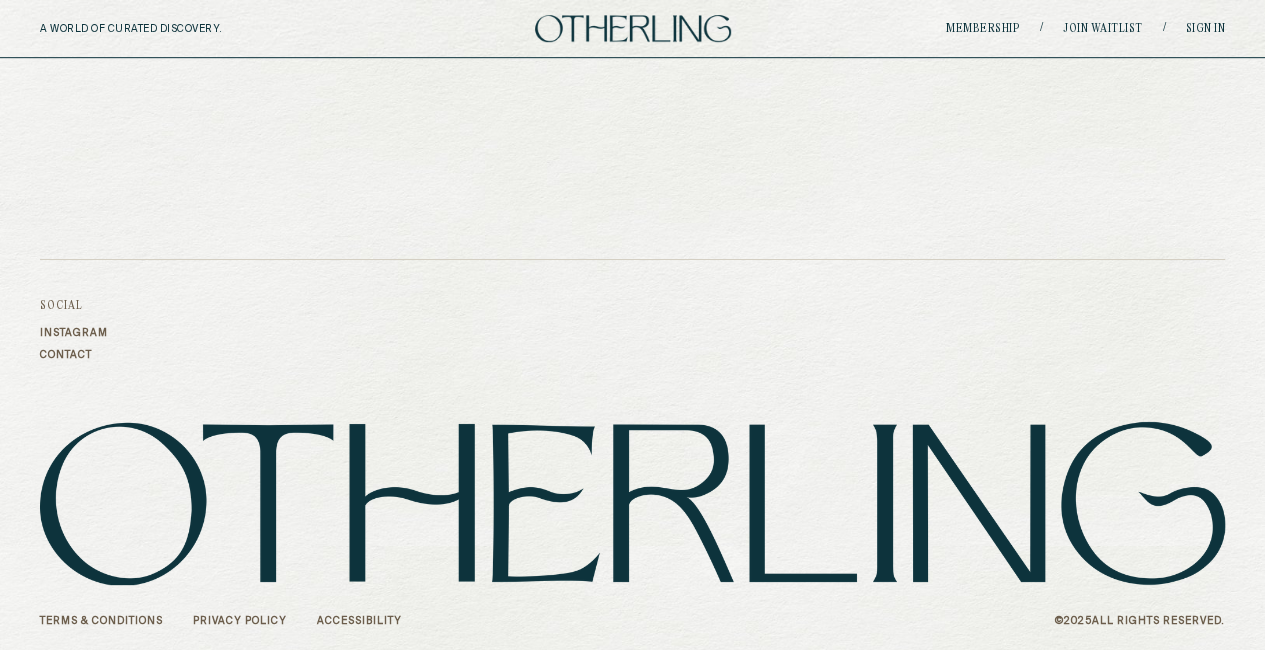 scroll, scrollTop: 0, scrollLeft: 0, axis: both 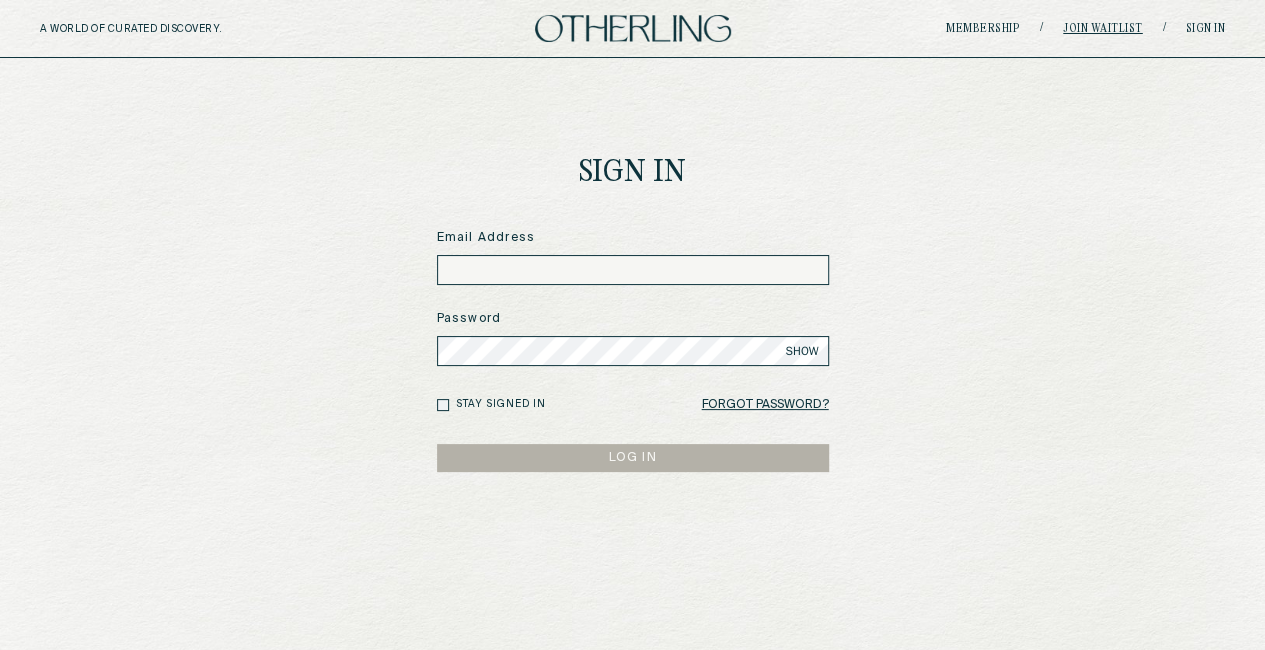 click on "Join waitlist" at bounding box center [1103, 29] 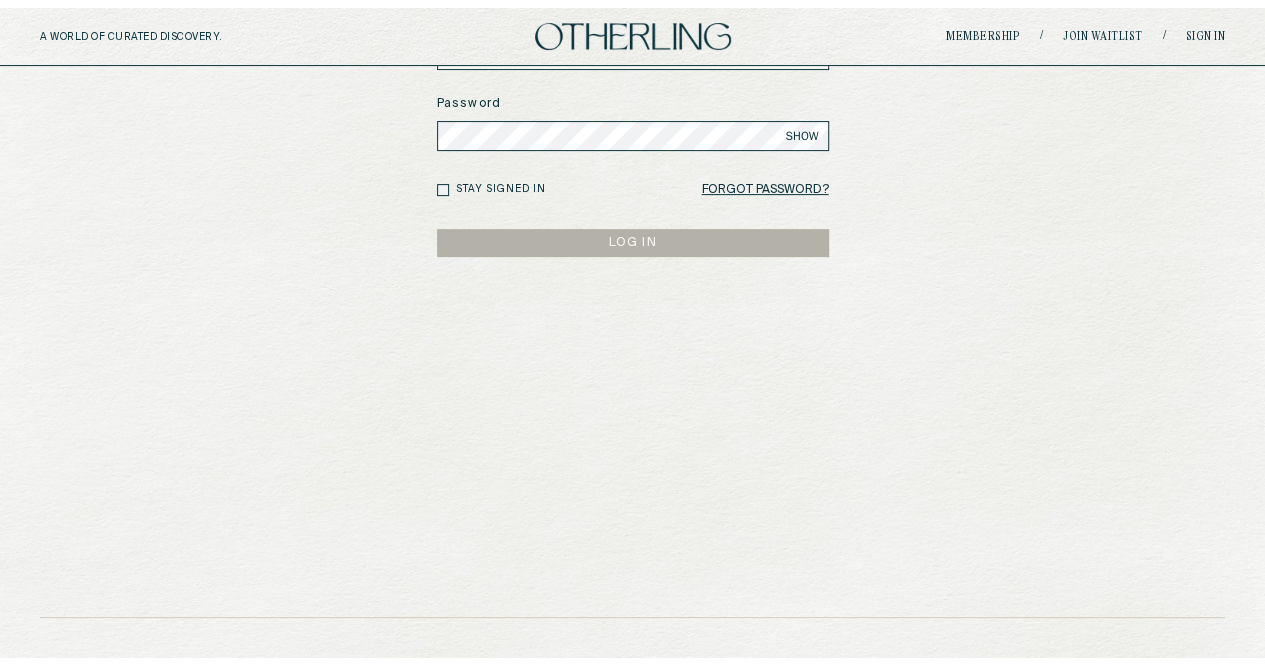 scroll, scrollTop: 0, scrollLeft: 0, axis: both 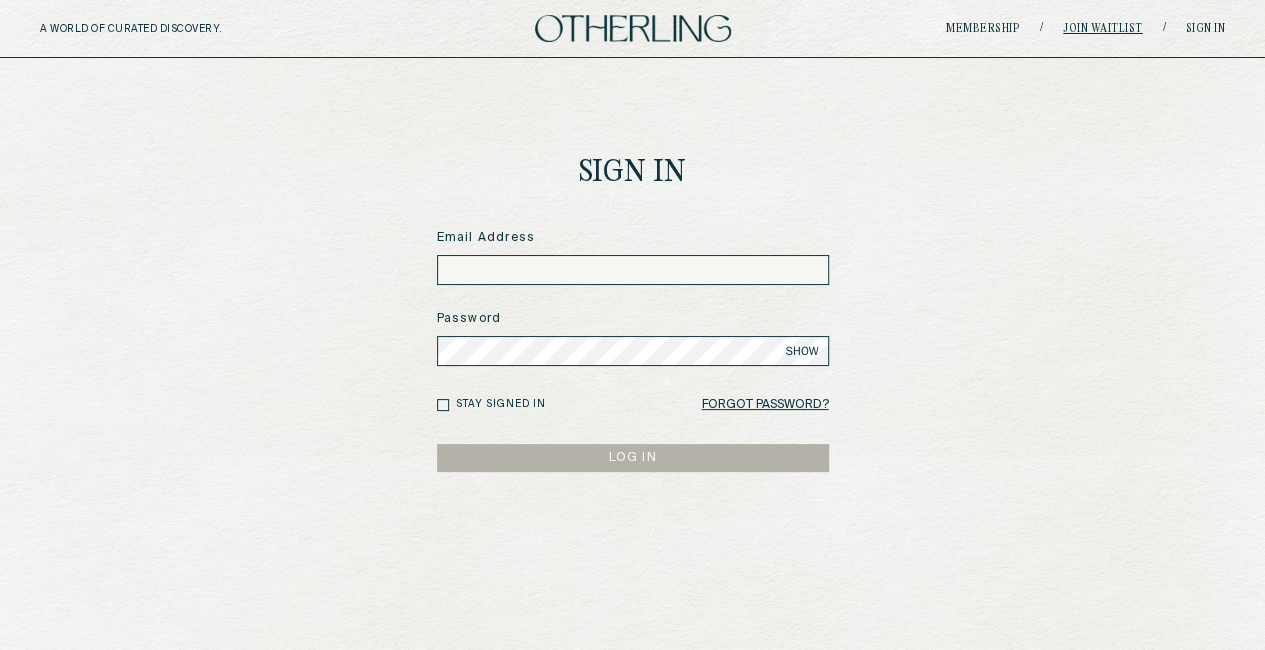 click on "Join waitlist" at bounding box center (1103, 29) 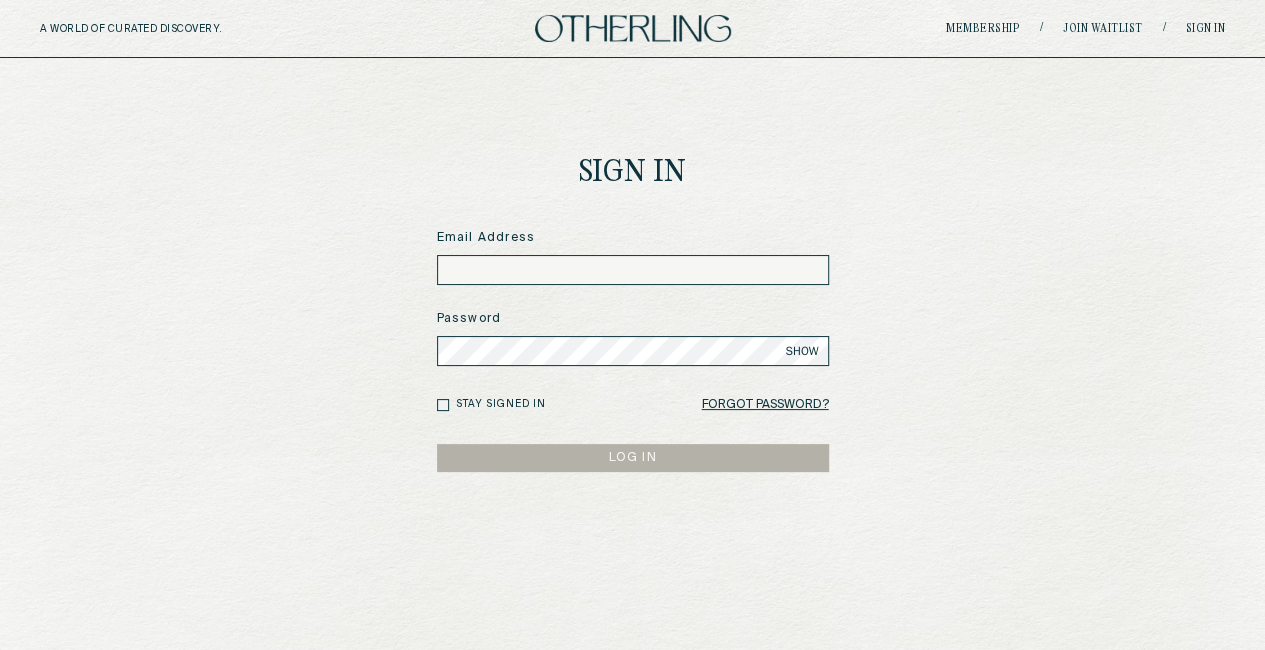click at bounding box center (633, 28) 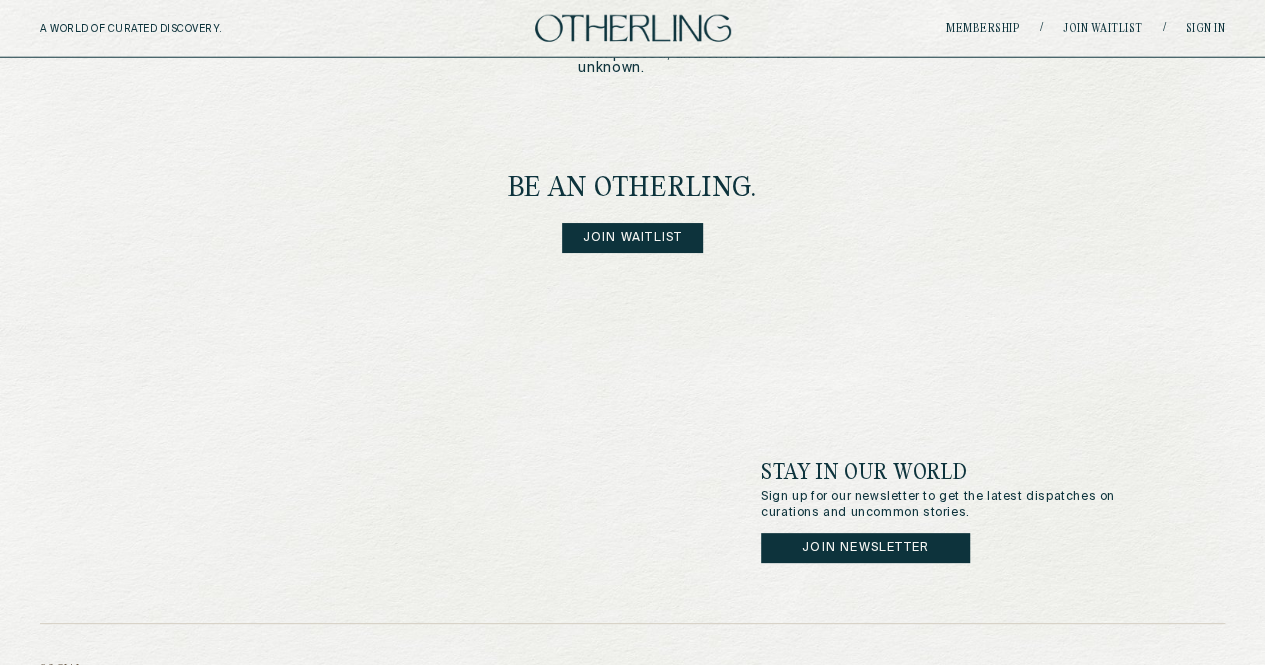 scroll, scrollTop: 2686, scrollLeft: 0, axis: vertical 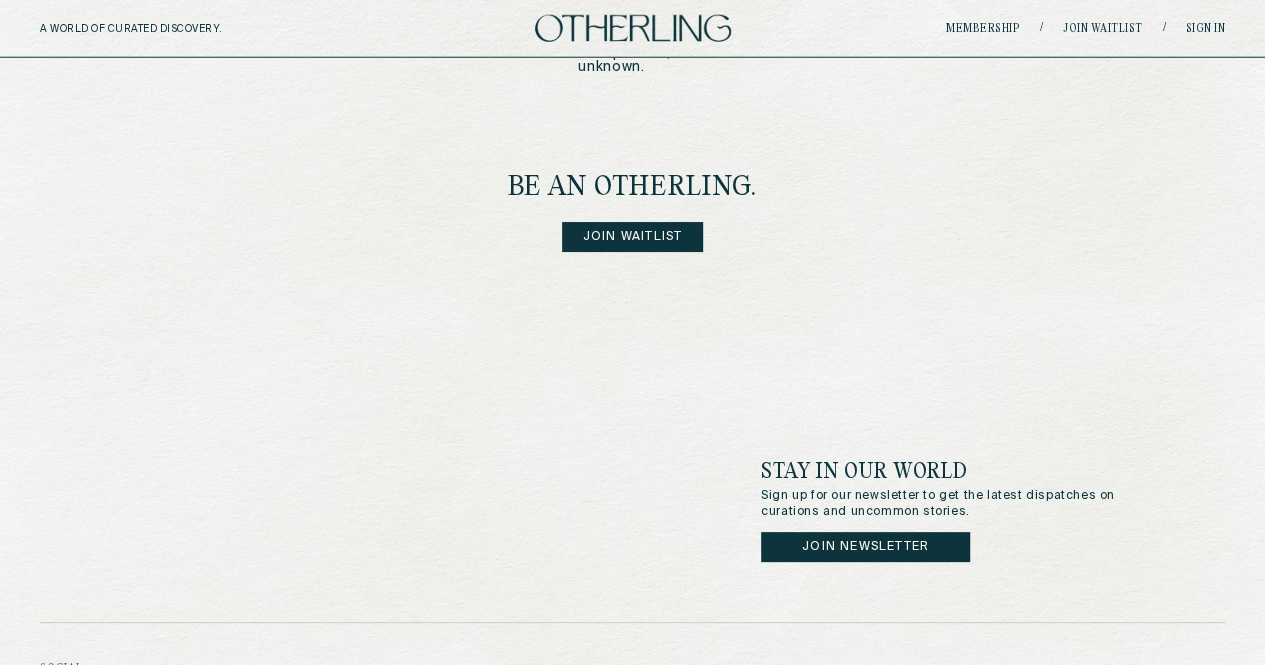 click on "Join Waitlist" at bounding box center (633, 237) 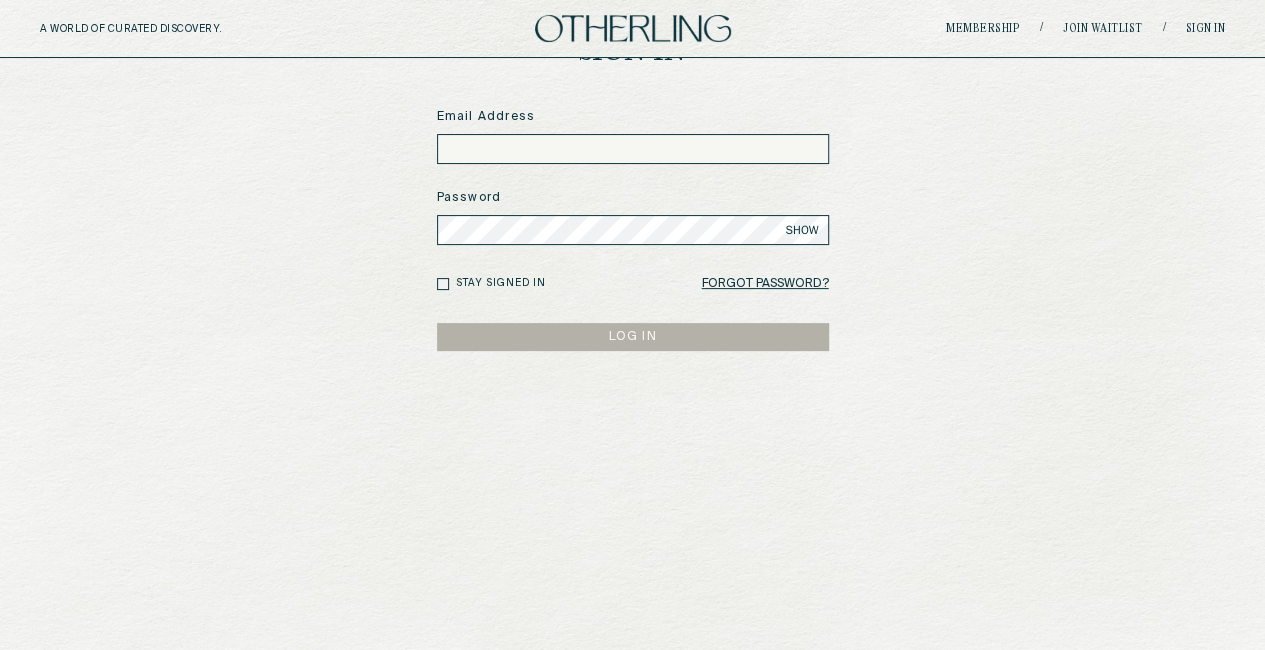 scroll, scrollTop: 0, scrollLeft: 0, axis: both 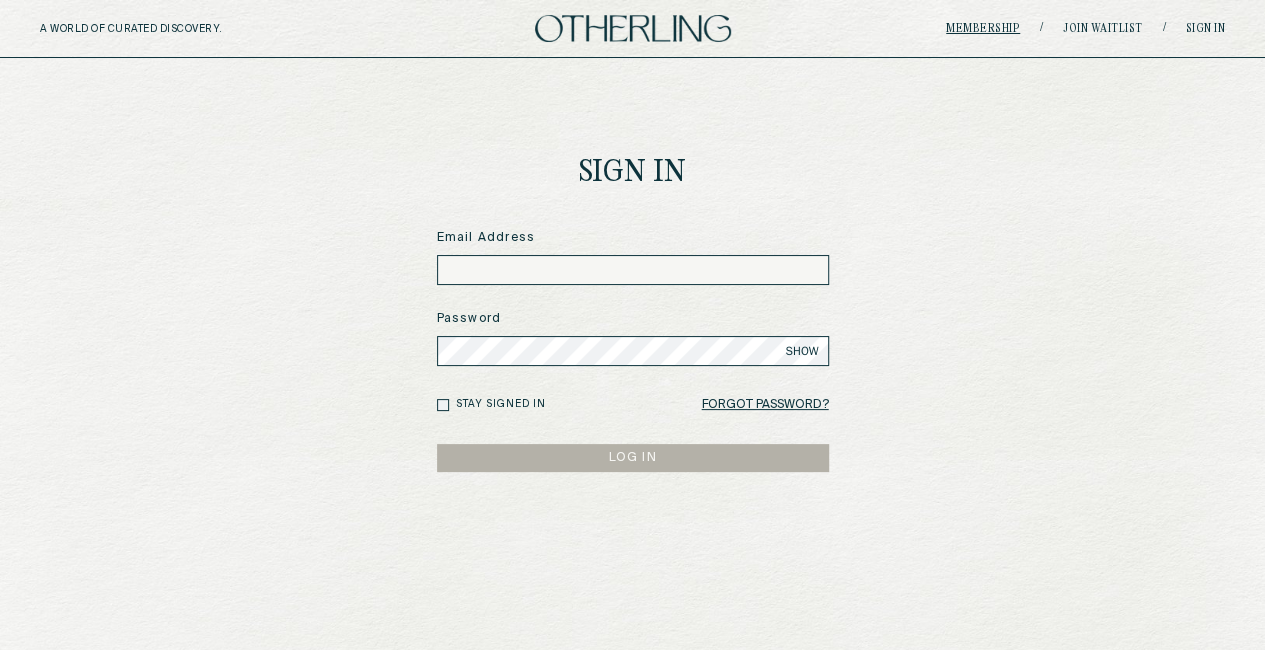 click on "A WORLD OF CURATED DISCOVERY. Membership / Join waitlist / Sign in" at bounding box center (632, 29) 